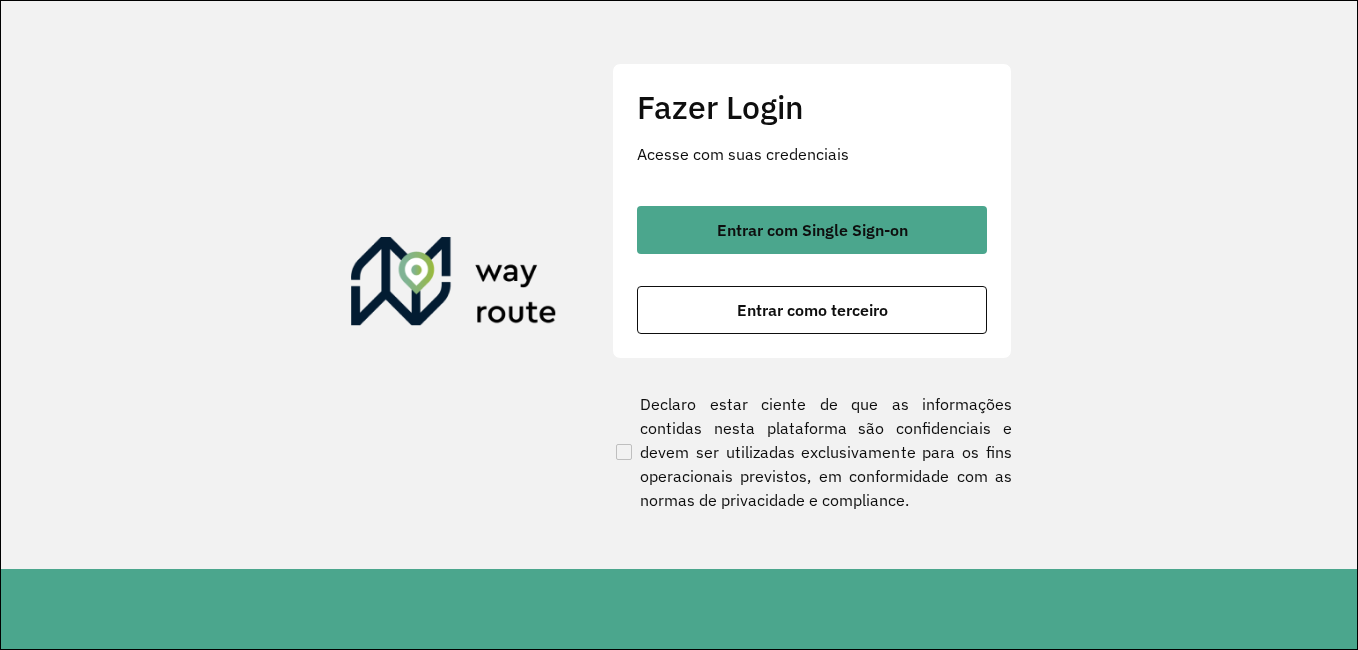 scroll, scrollTop: 0, scrollLeft: 0, axis: both 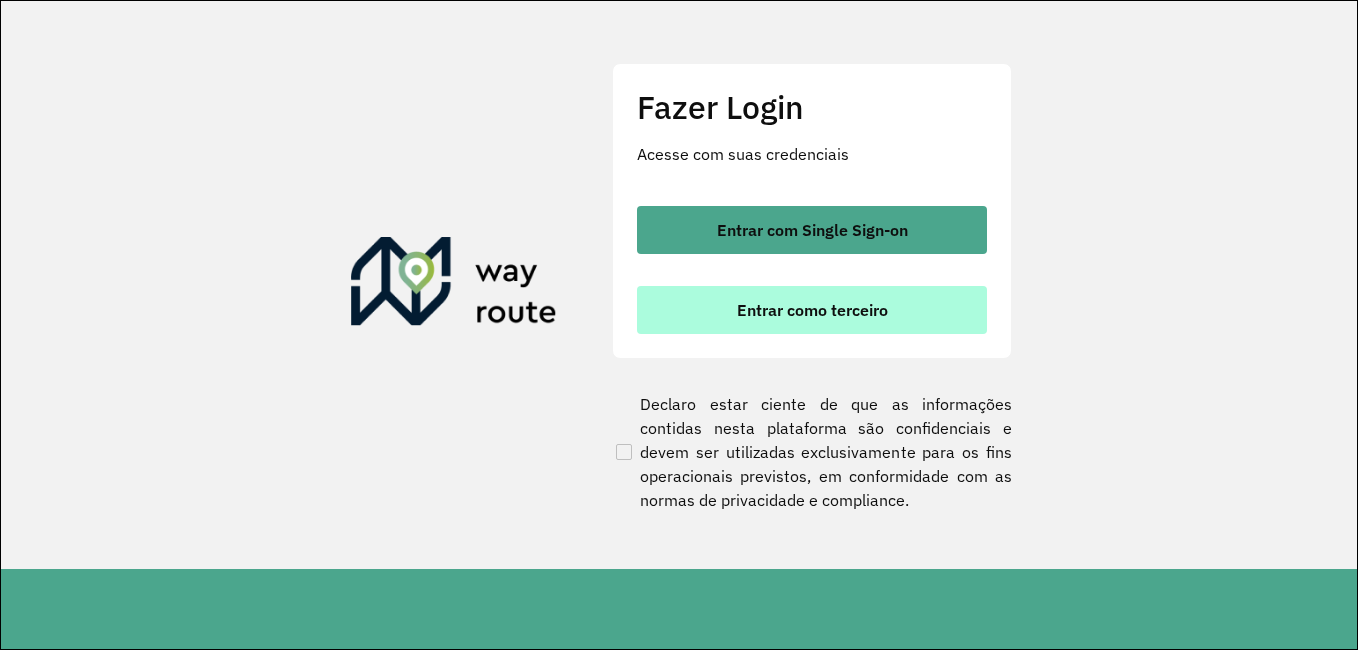 click on "Entrar como terceiro" at bounding box center (812, 310) 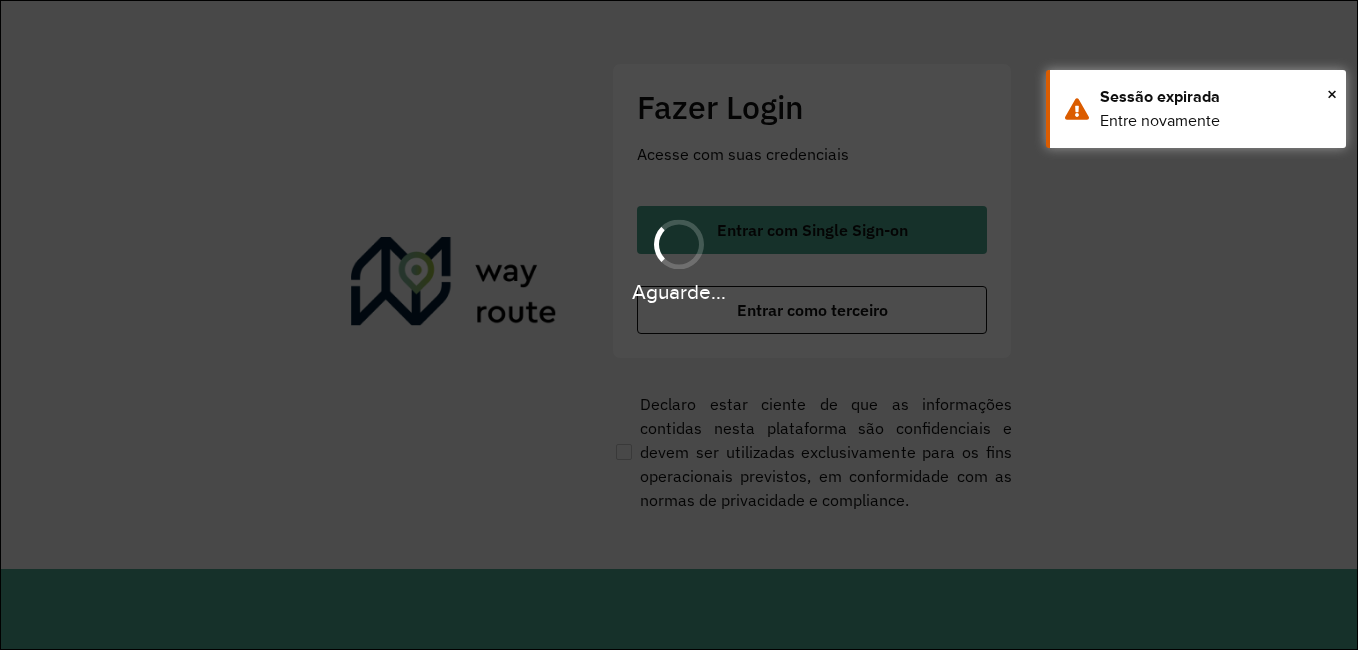 scroll, scrollTop: 0, scrollLeft: 0, axis: both 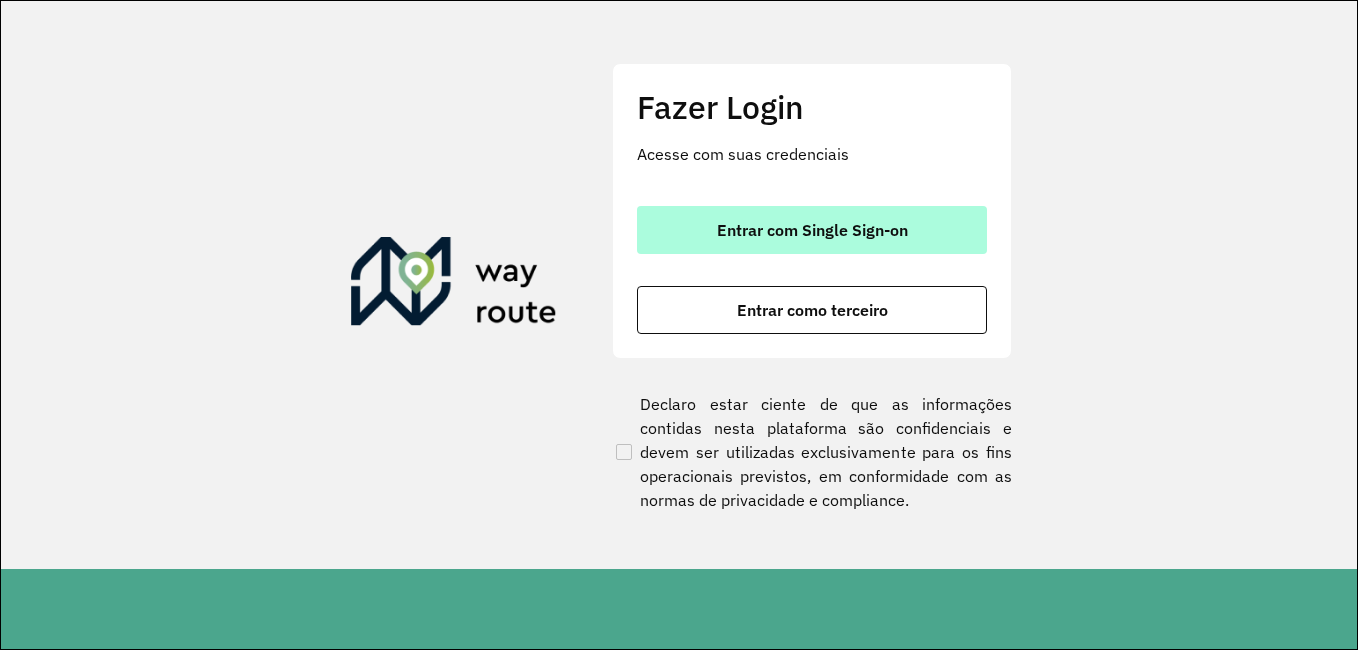 click on "Entrar com Single Sign-on" at bounding box center [812, 230] 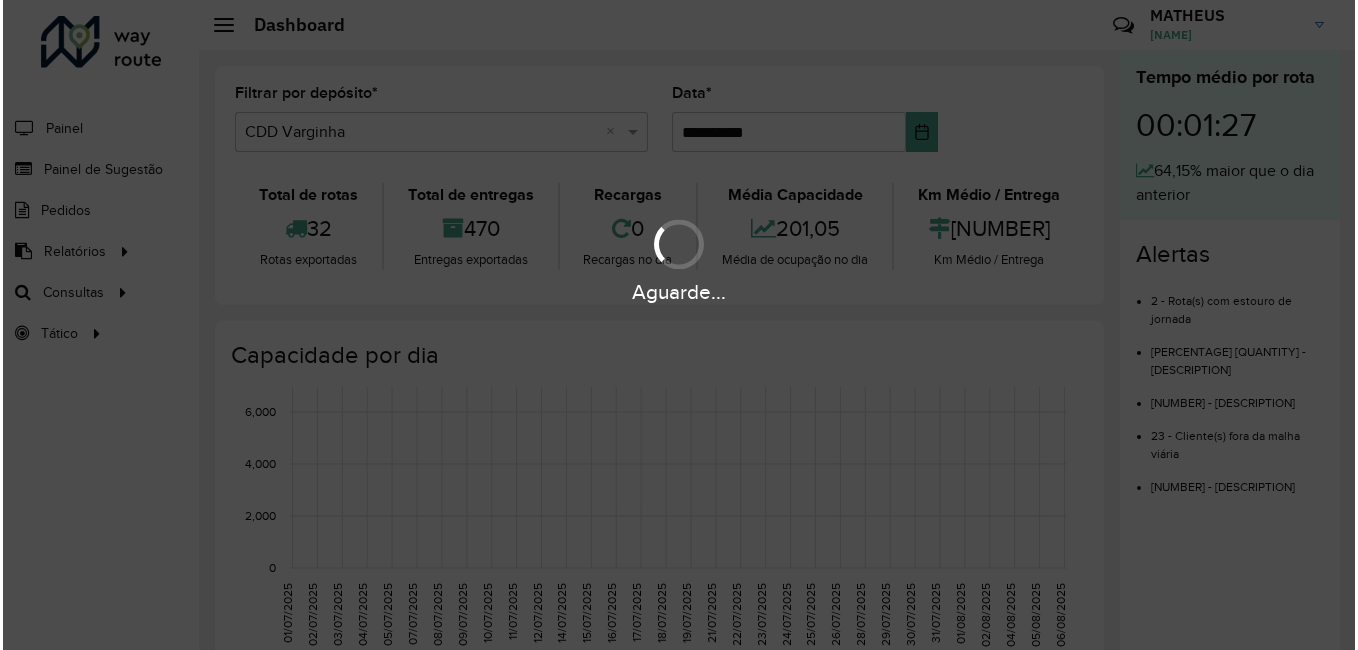 scroll, scrollTop: 0, scrollLeft: 0, axis: both 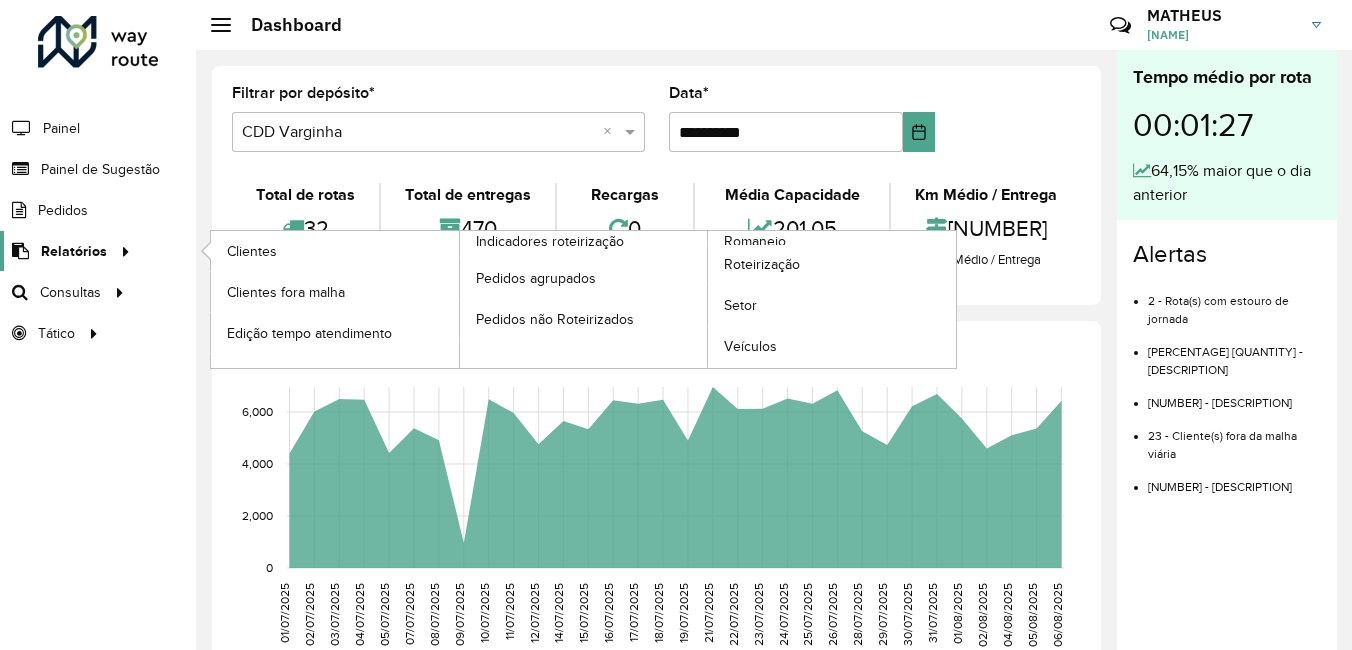 click on "Relatórios" 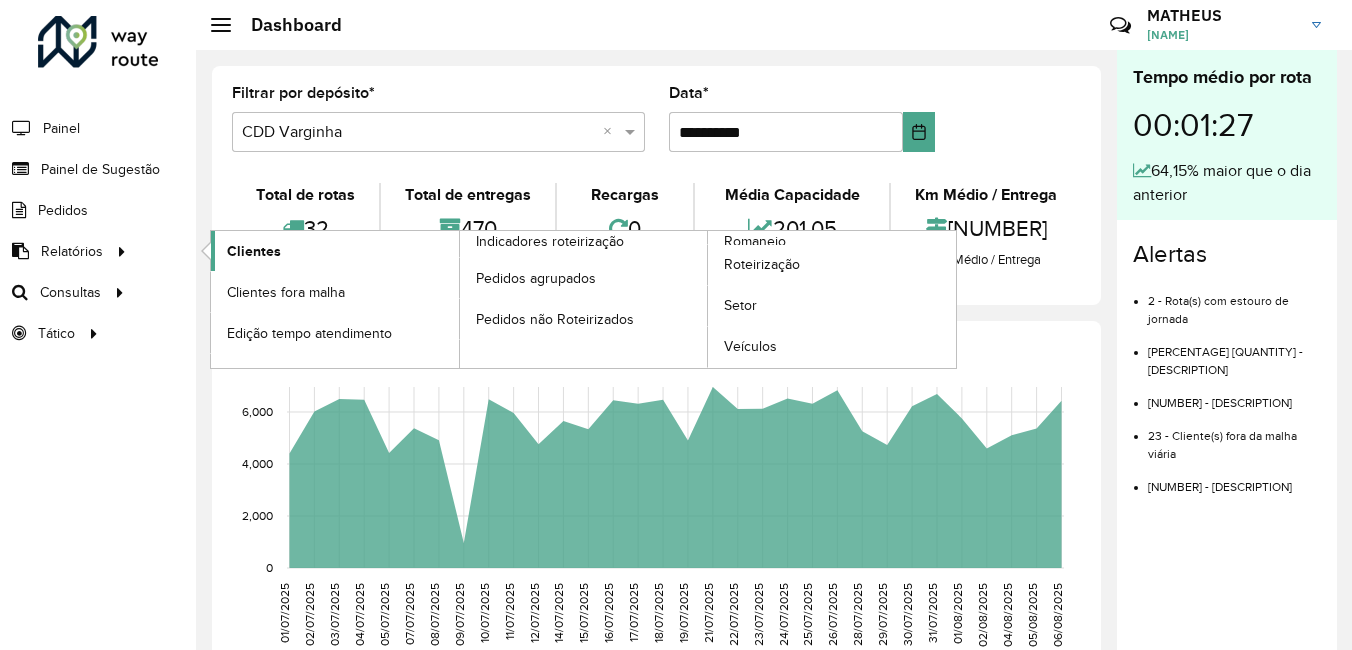 click on "Clientes" 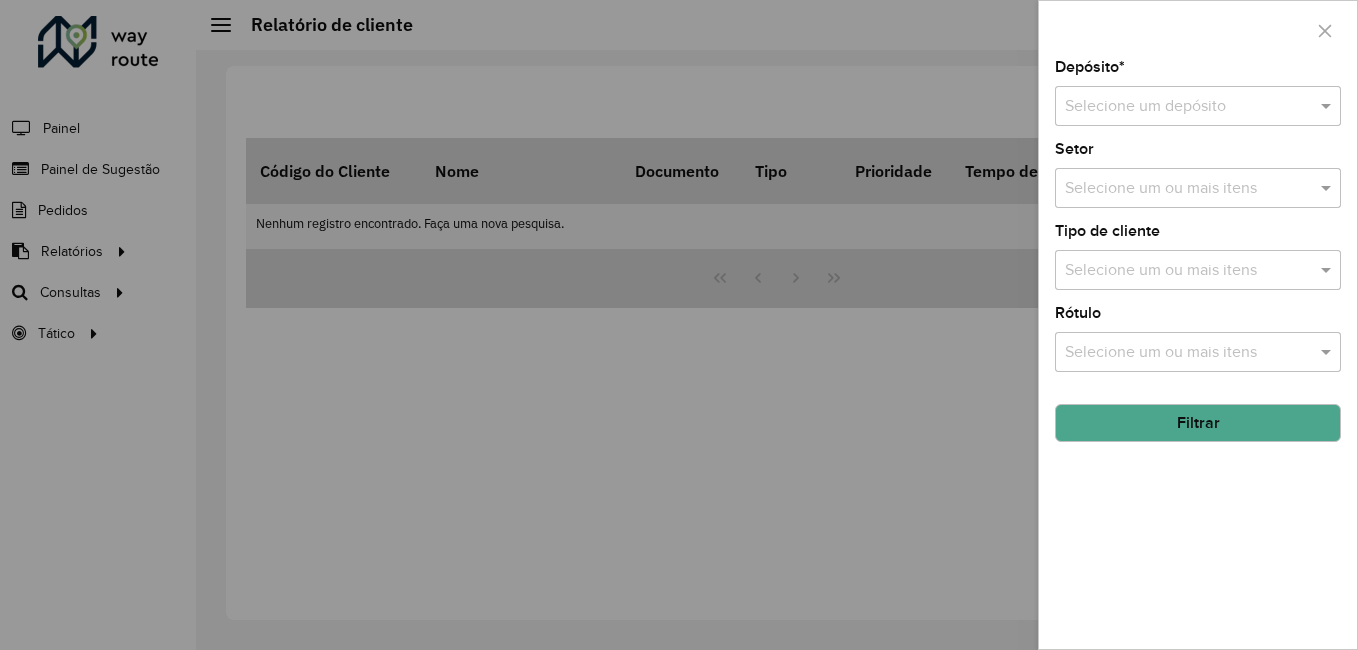 click at bounding box center (1178, 107) 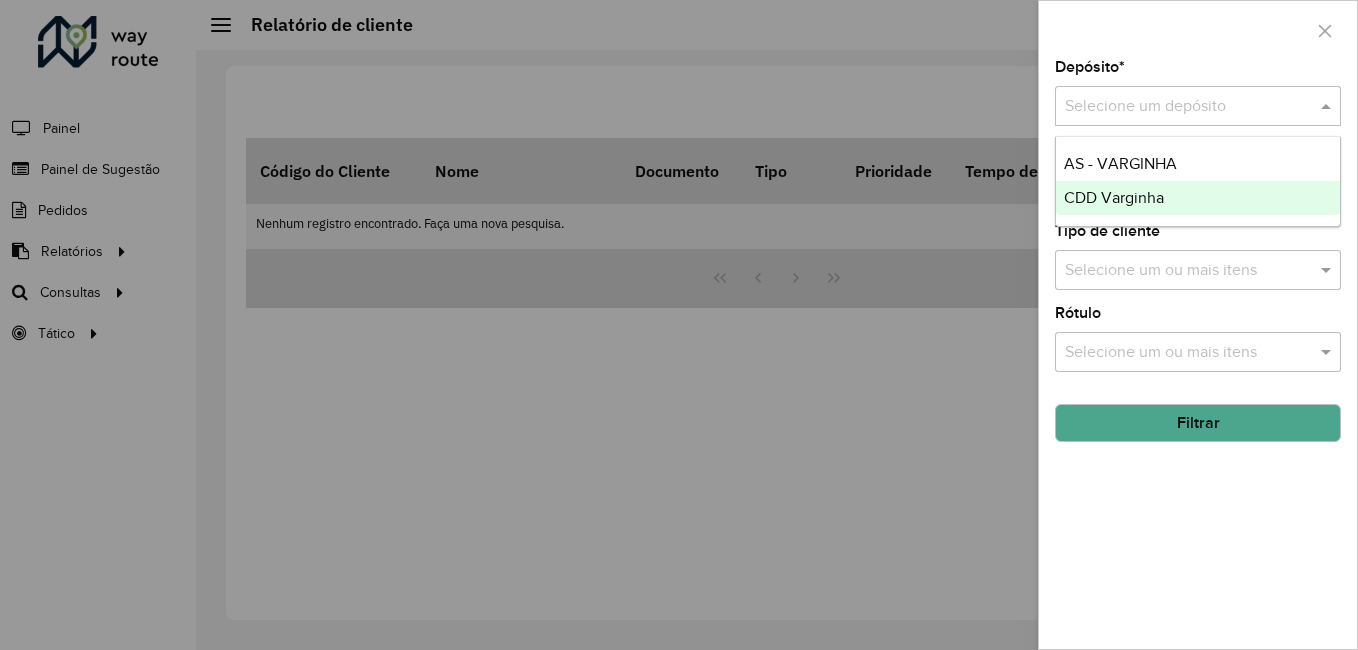 click on "CDD Varginha" at bounding box center (1198, 198) 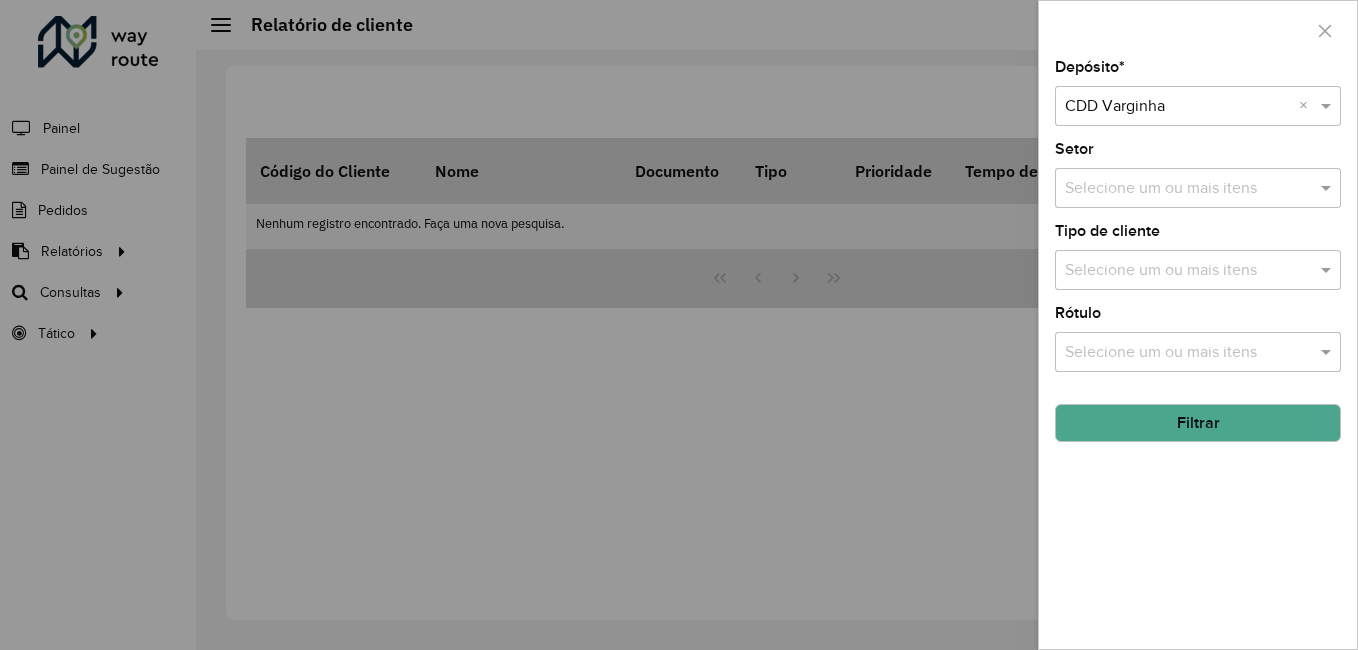 click on "Filtrar" 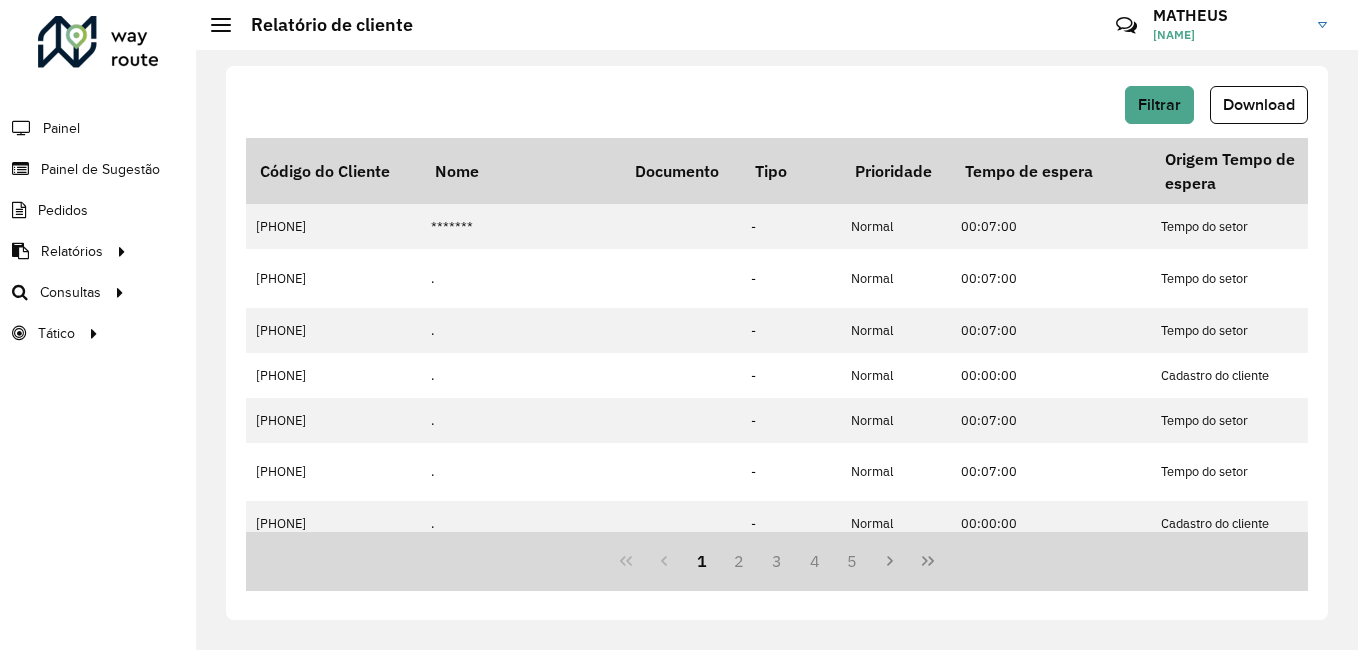 click on "Download" 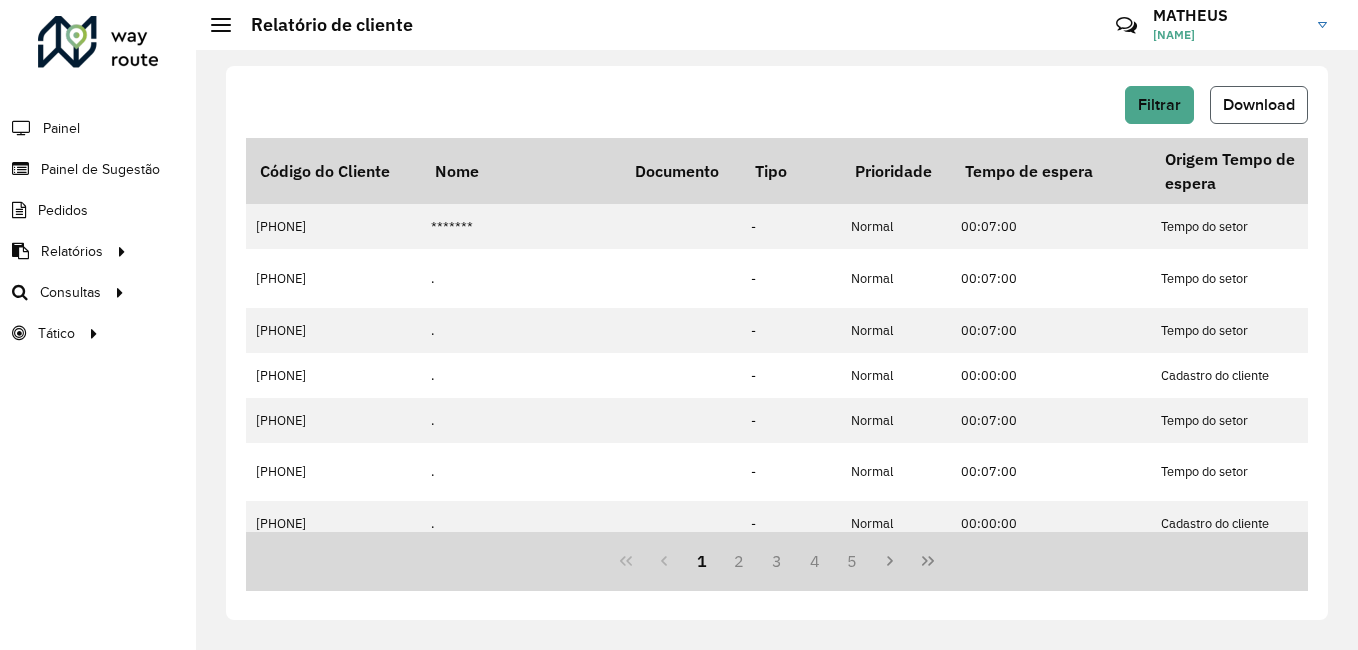 click on "Download" 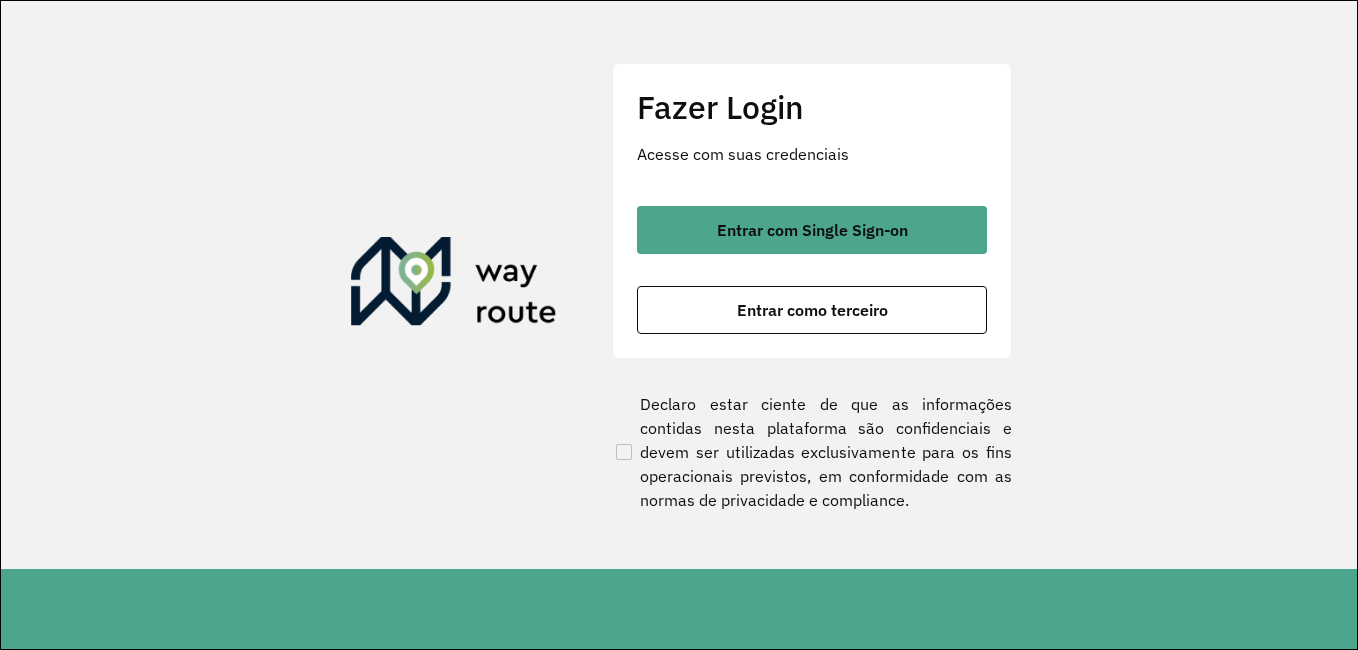 scroll, scrollTop: 0, scrollLeft: 0, axis: both 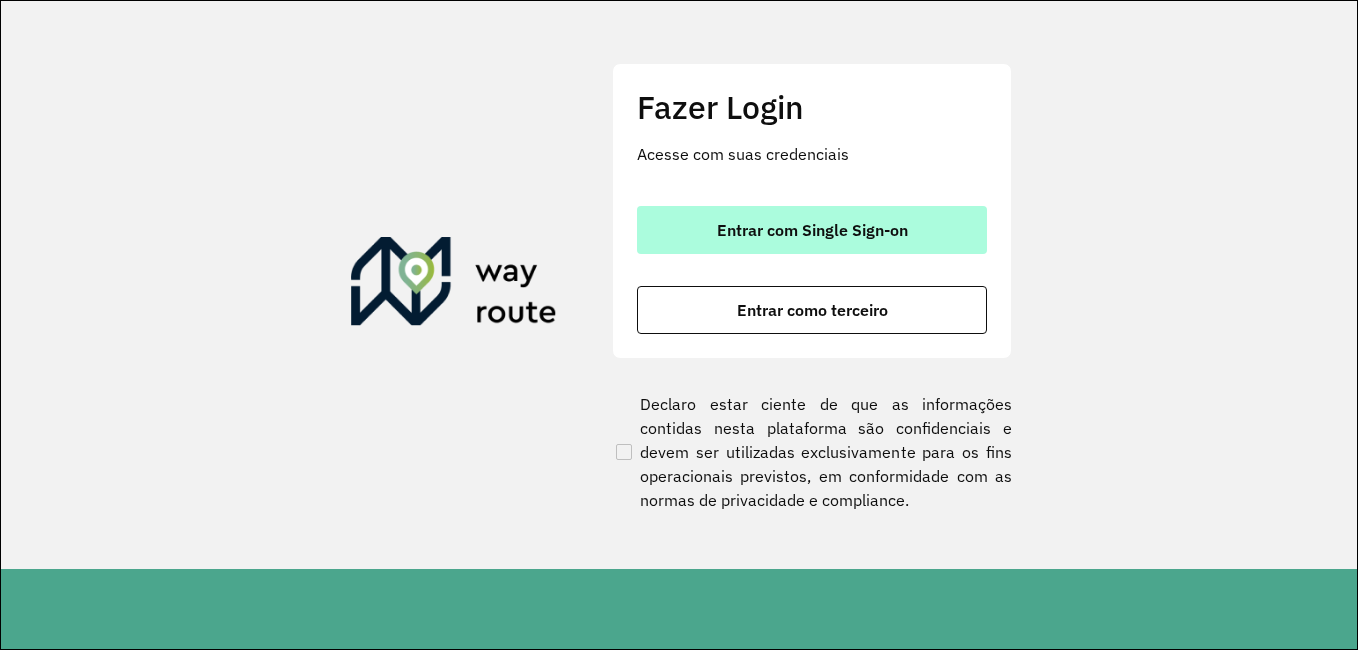 click on "Entrar com Single Sign-on" at bounding box center (812, 230) 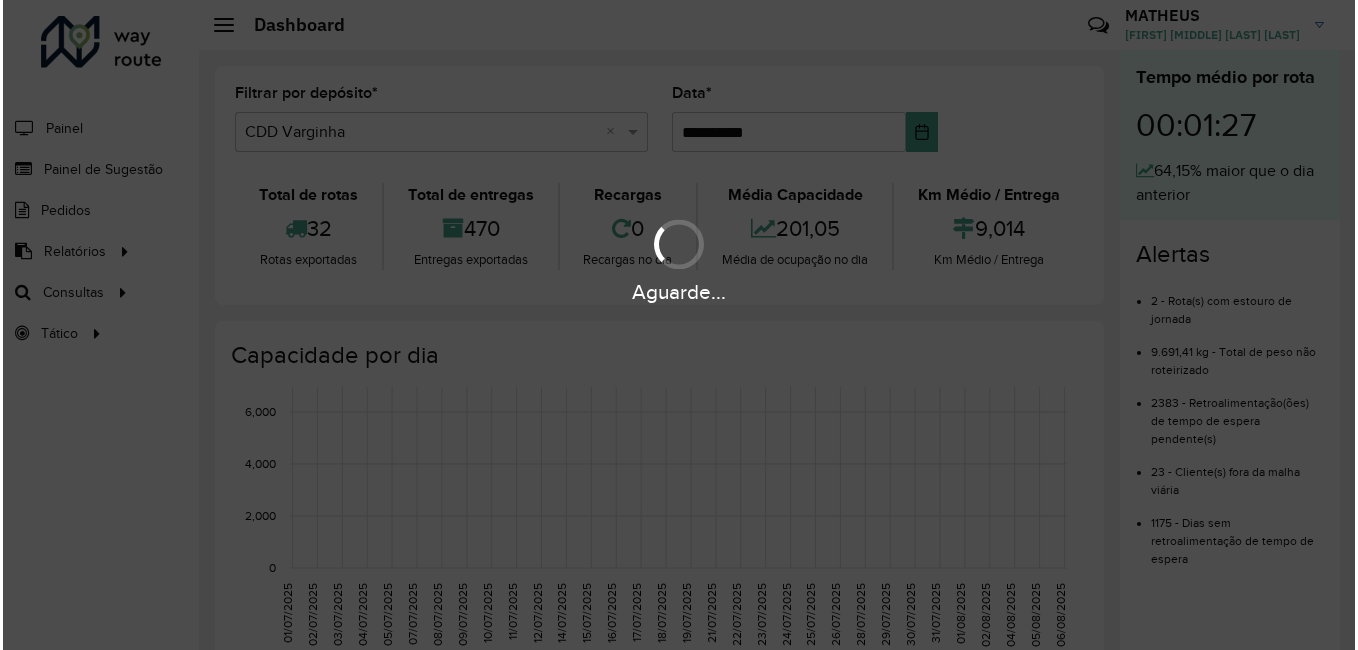 scroll, scrollTop: 0, scrollLeft: 0, axis: both 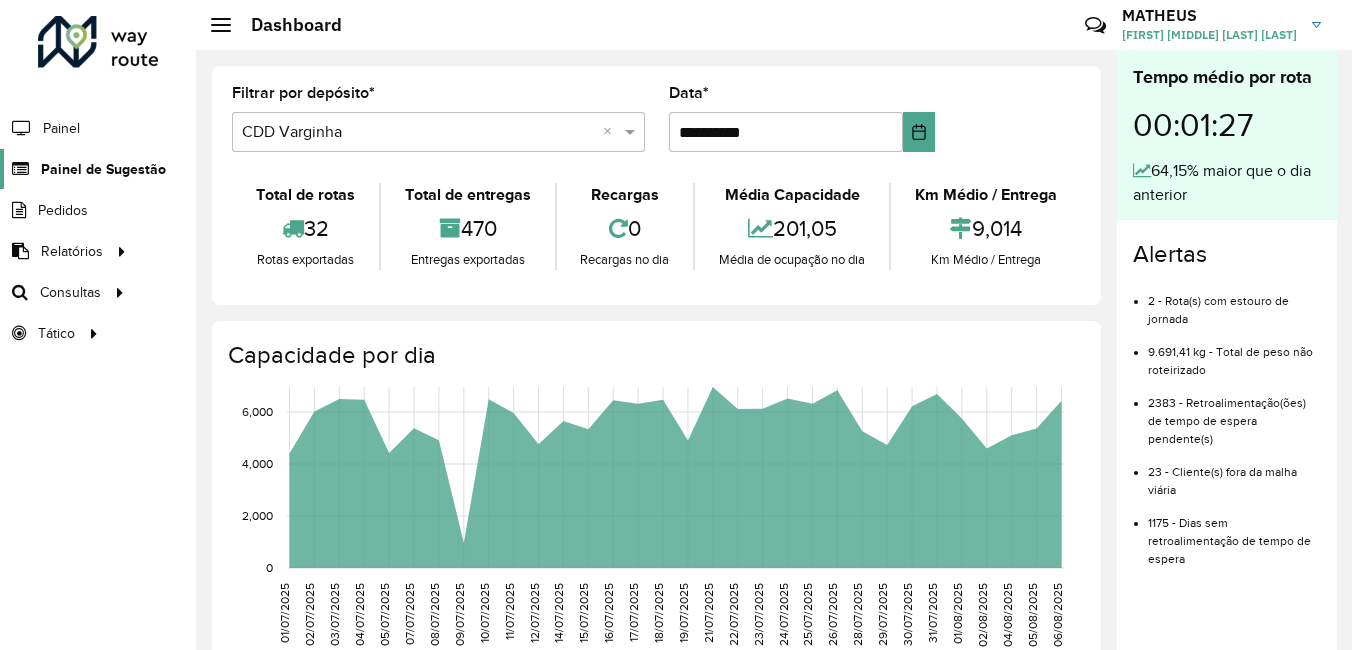click on "Painel de Sugestão" 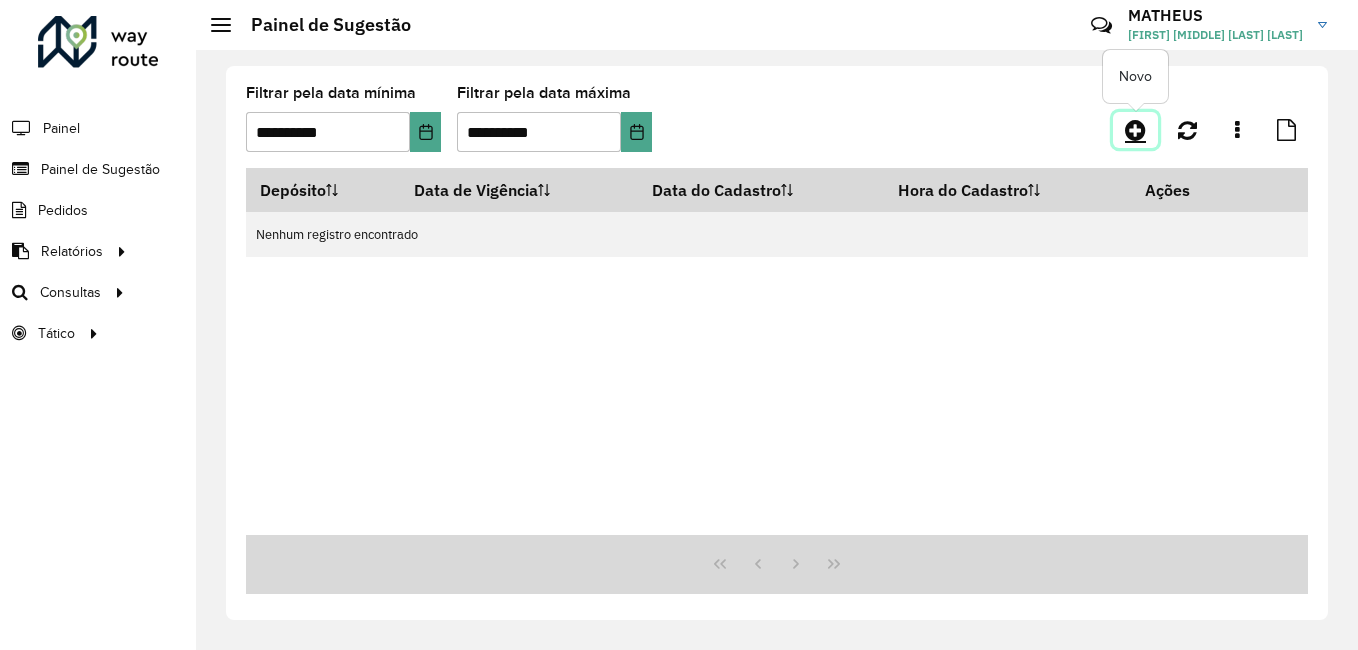 click 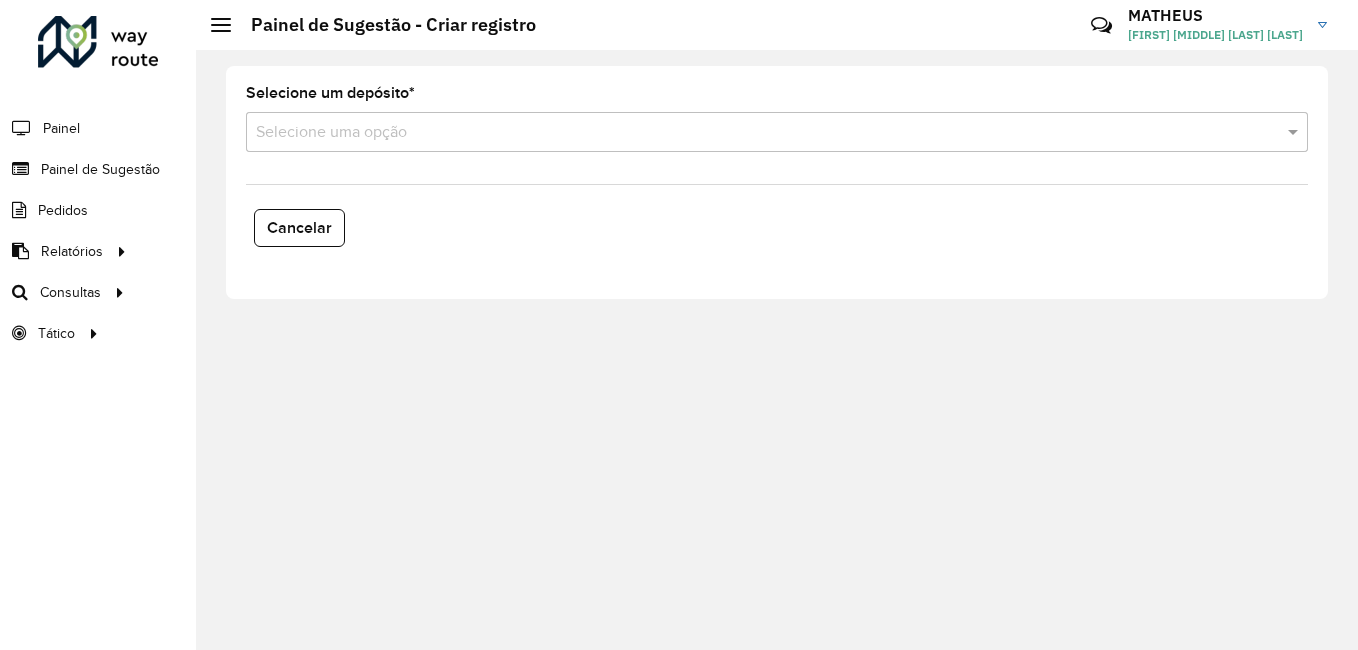 click on "Selecione um depósito  * Selecione uma opção" 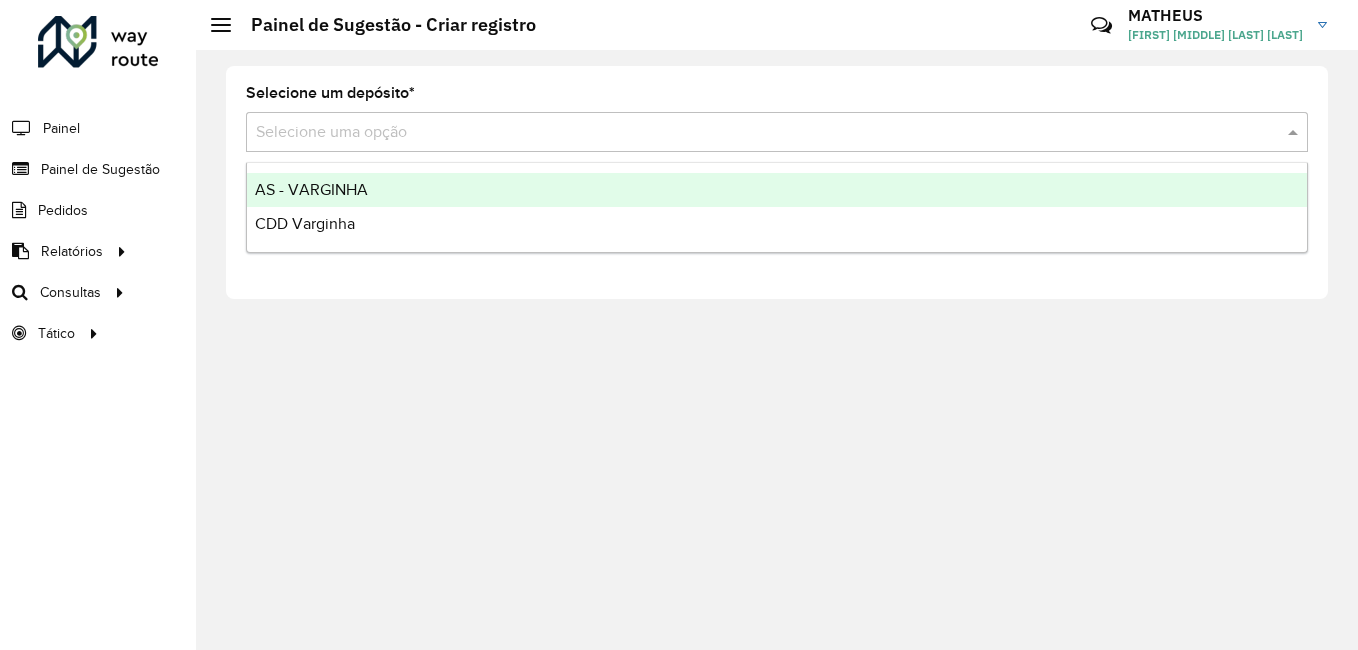 click at bounding box center [757, 133] 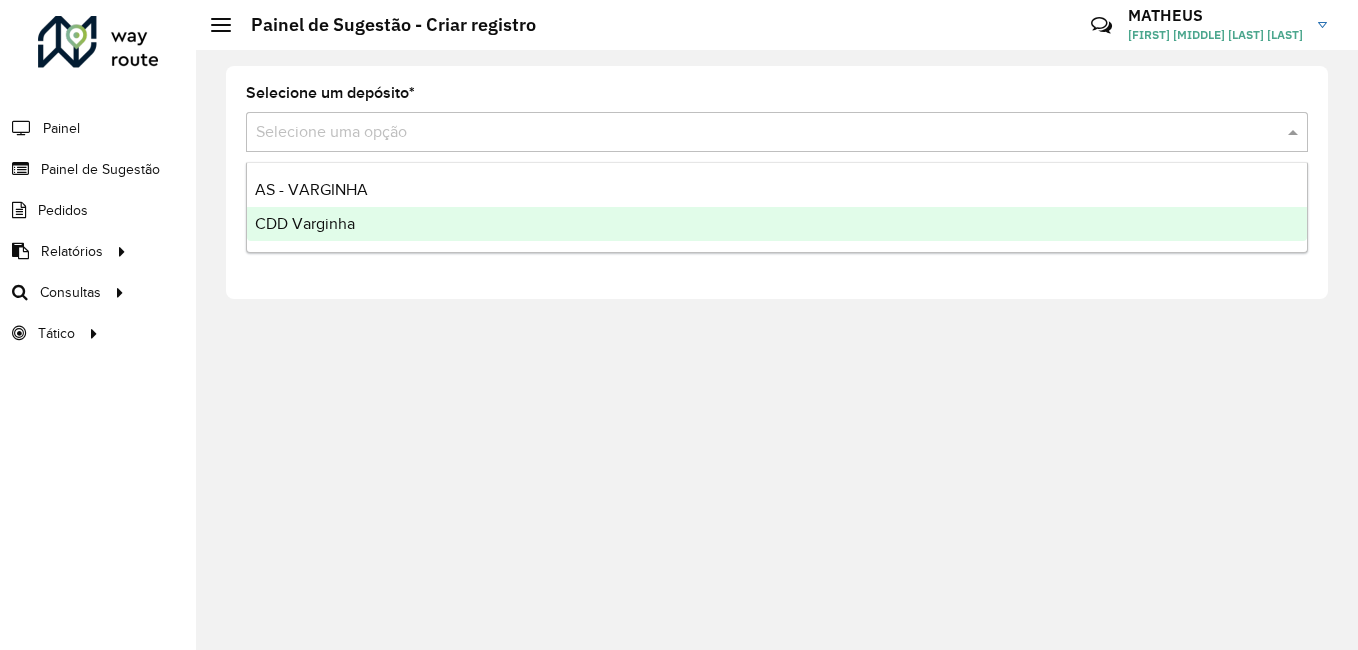 click on "CDD Varginha" at bounding box center (777, 224) 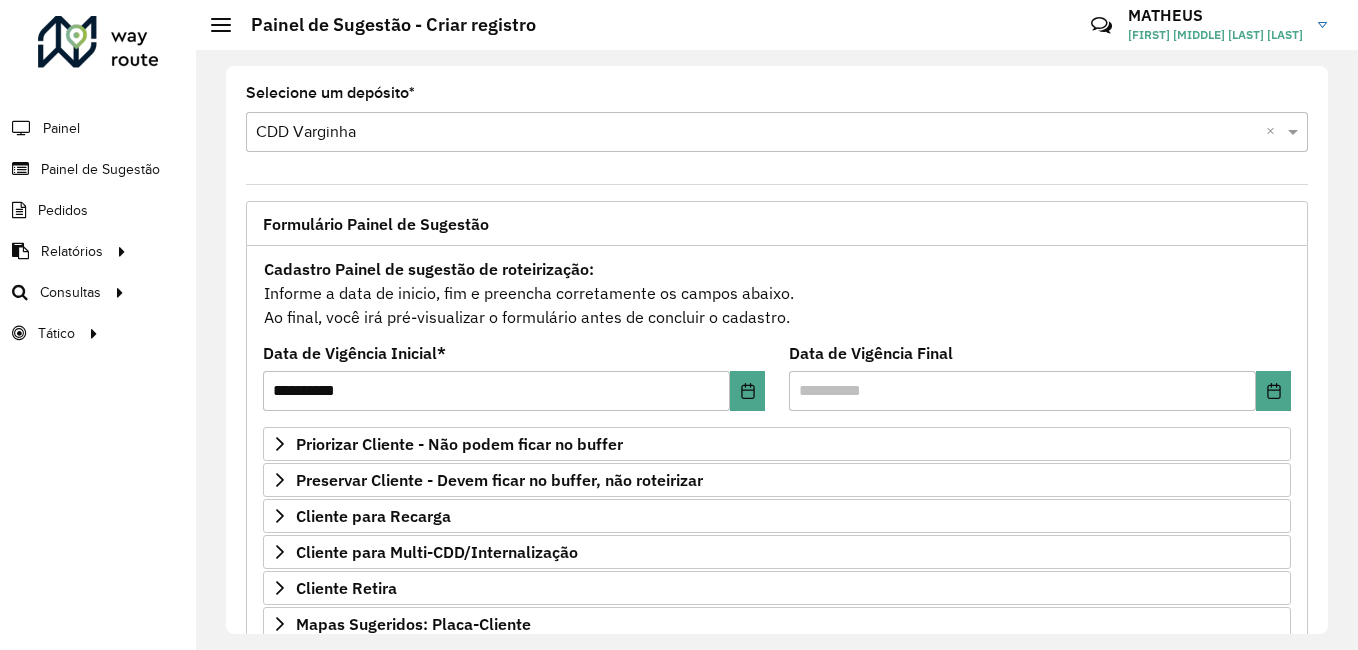 scroll, scrollTop: 200, scrollLeft: 0, axis: vertical 